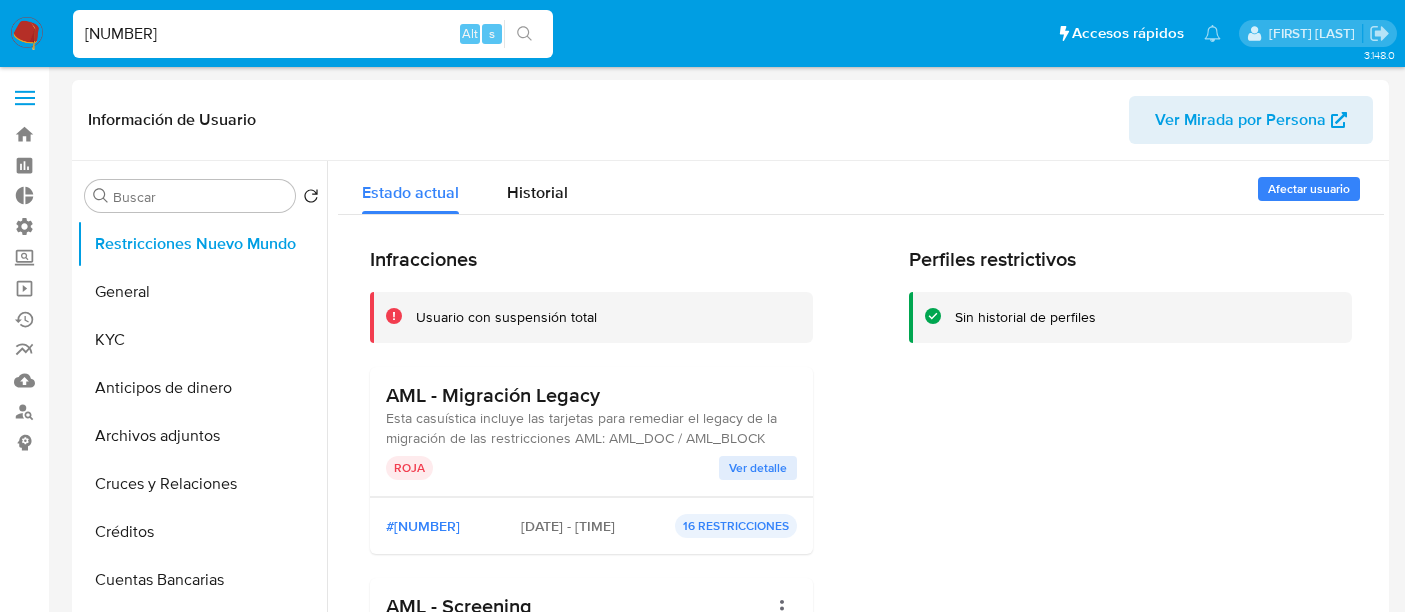 select on "10" 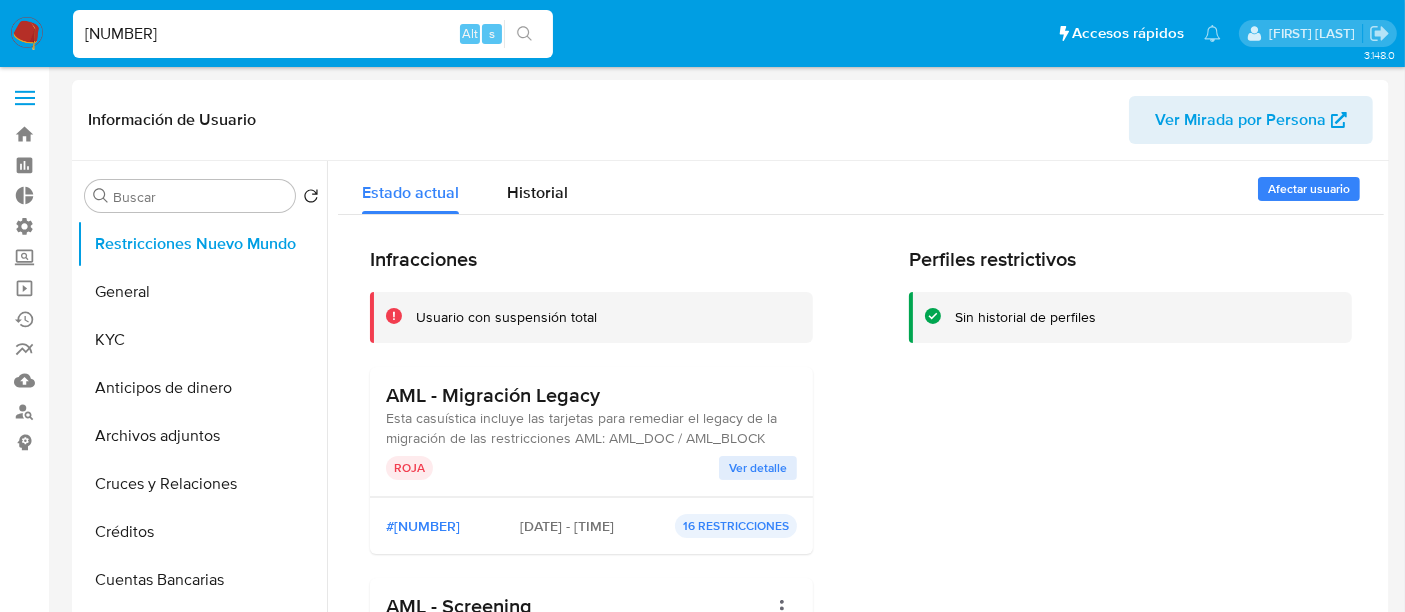scroll, scrollTop: 111, scrollLeft: 0, axis: vertical 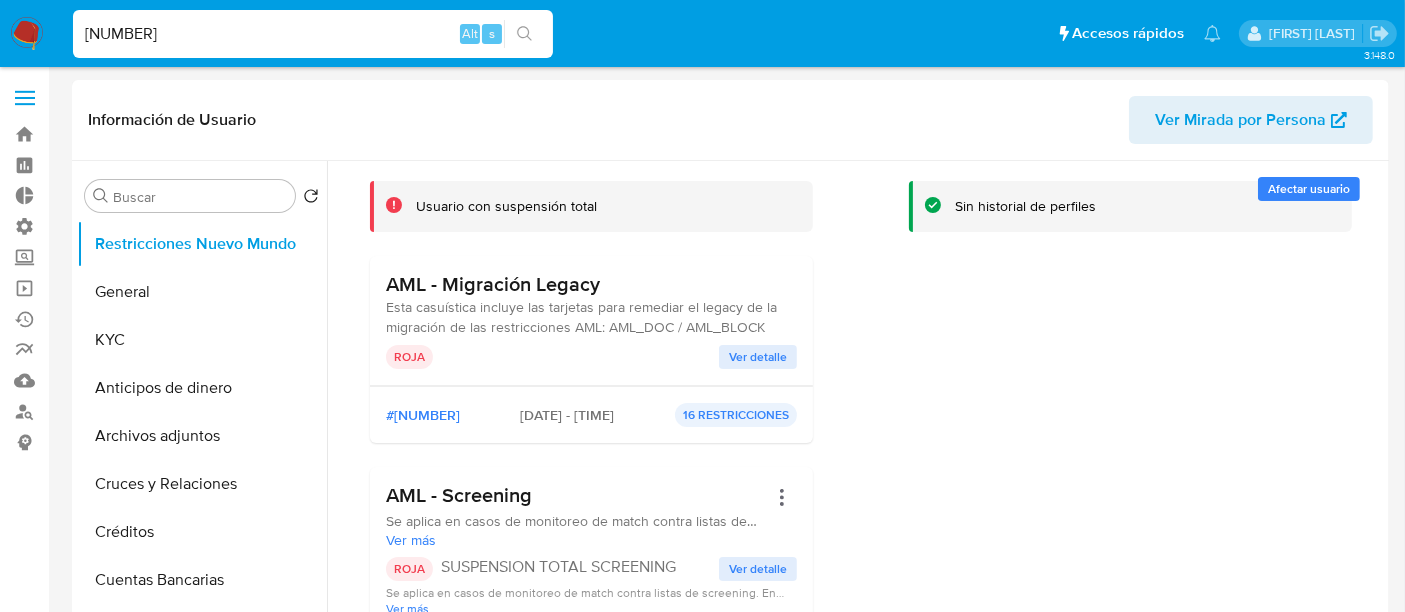 type on "[NUMBER]" 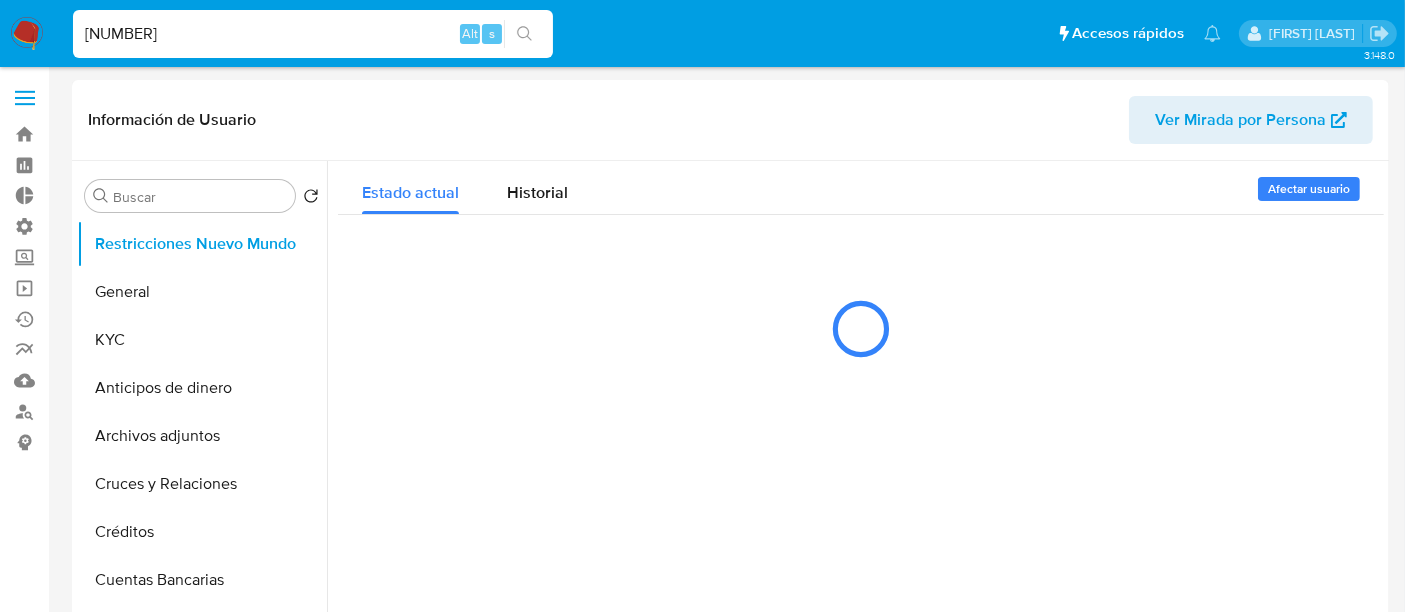 select on "10" 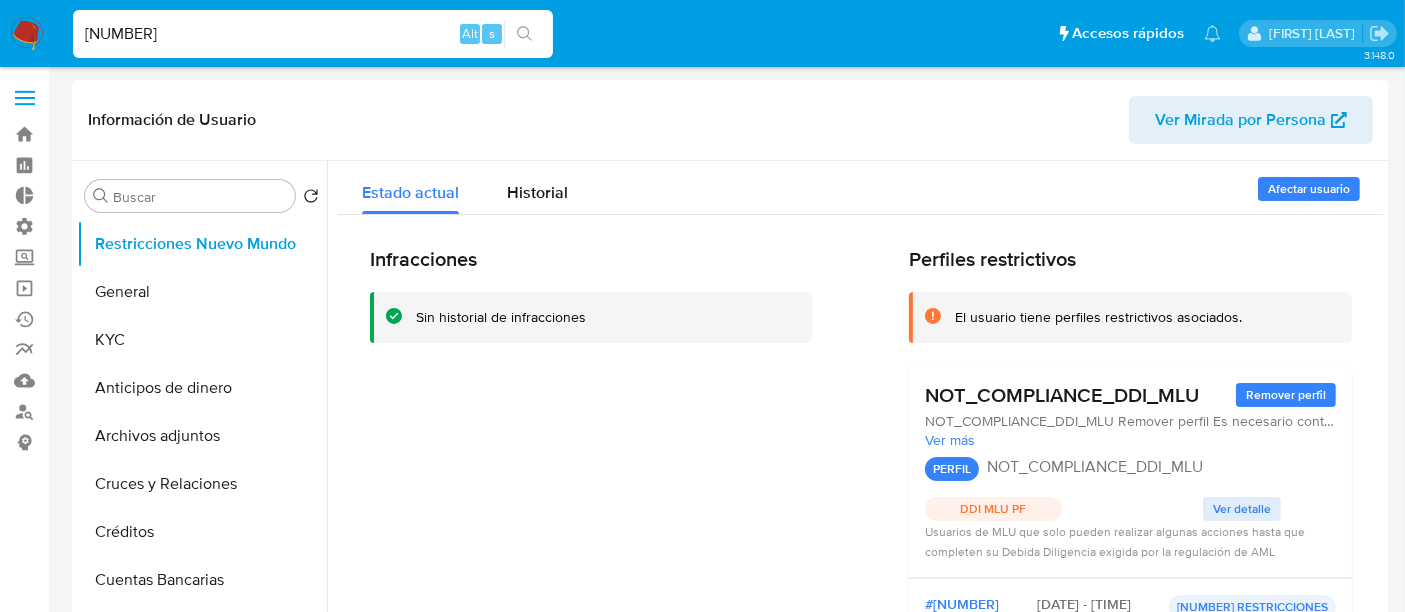 click on "[NUMBER]" at bounding box center (313, 34) 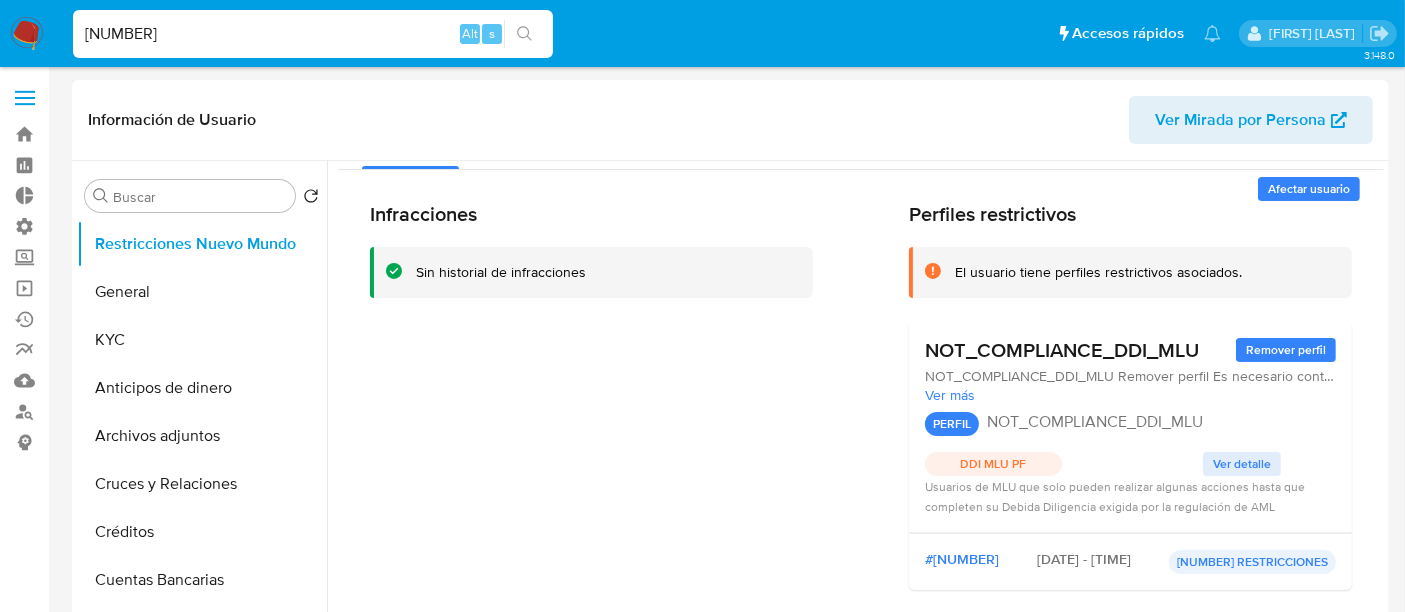 scroll, scrollTop: 0, scrollLeft: 0, axis: both 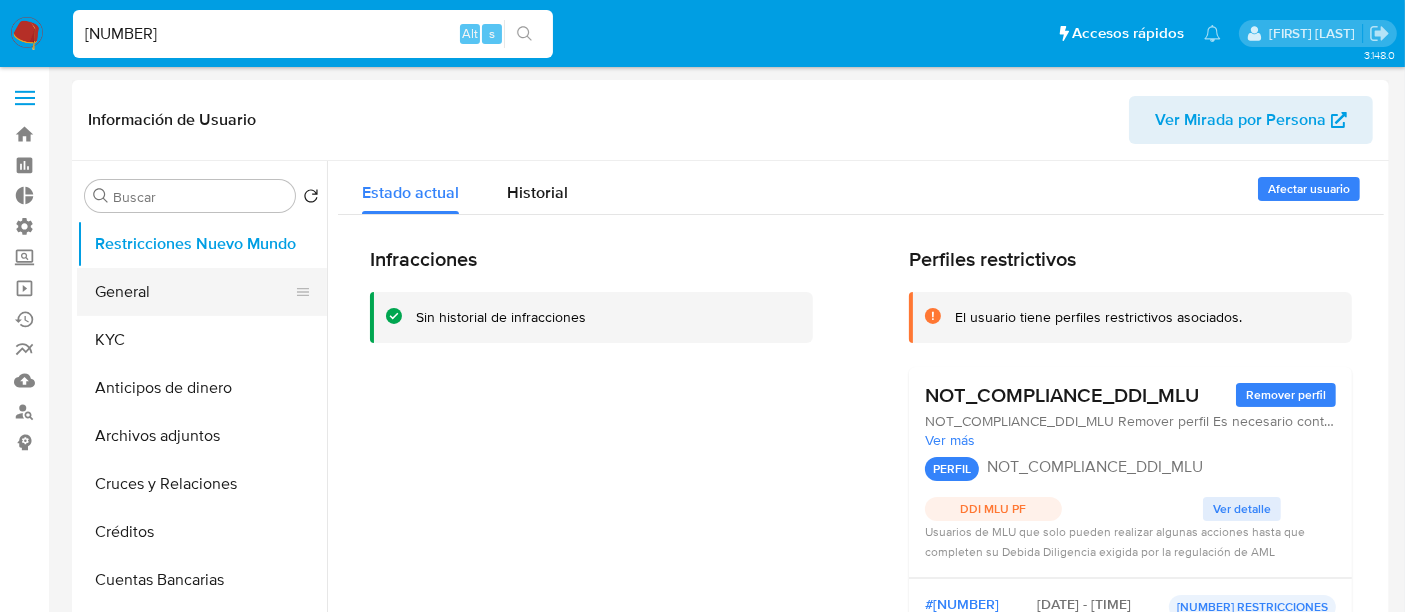 click on "General" at bounding box center (194, 292) 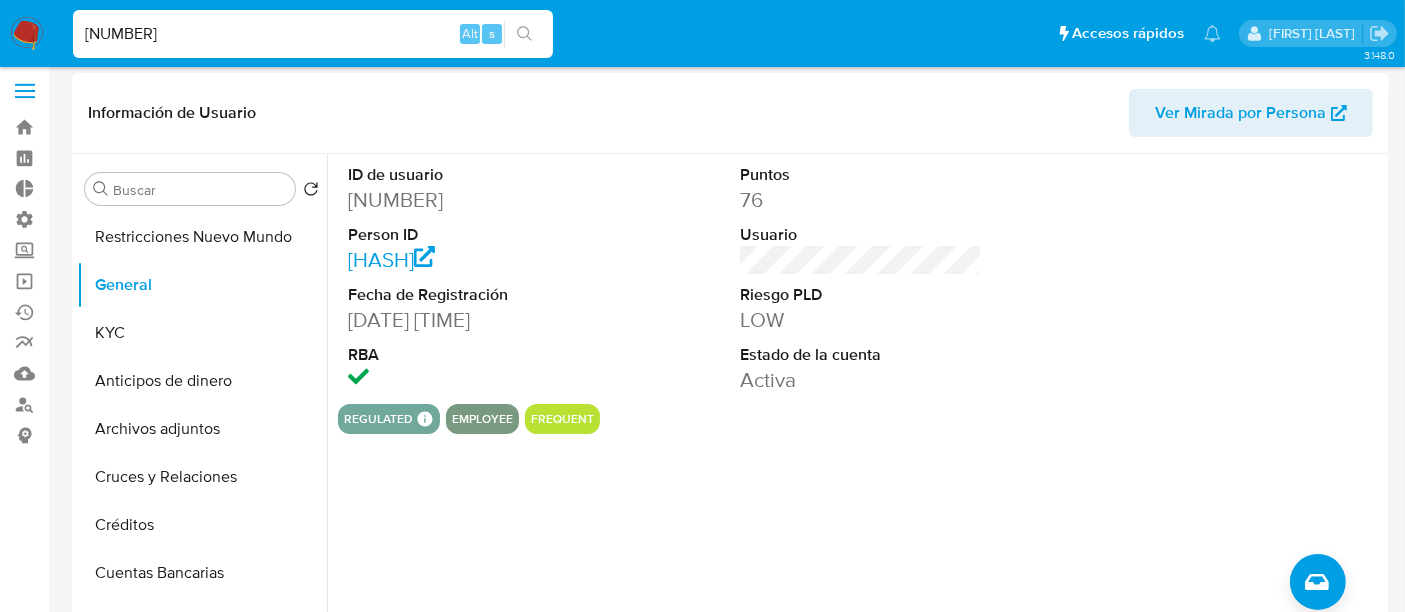 scroll, scrollTop: 0, scrollLeft: 0, axis: both 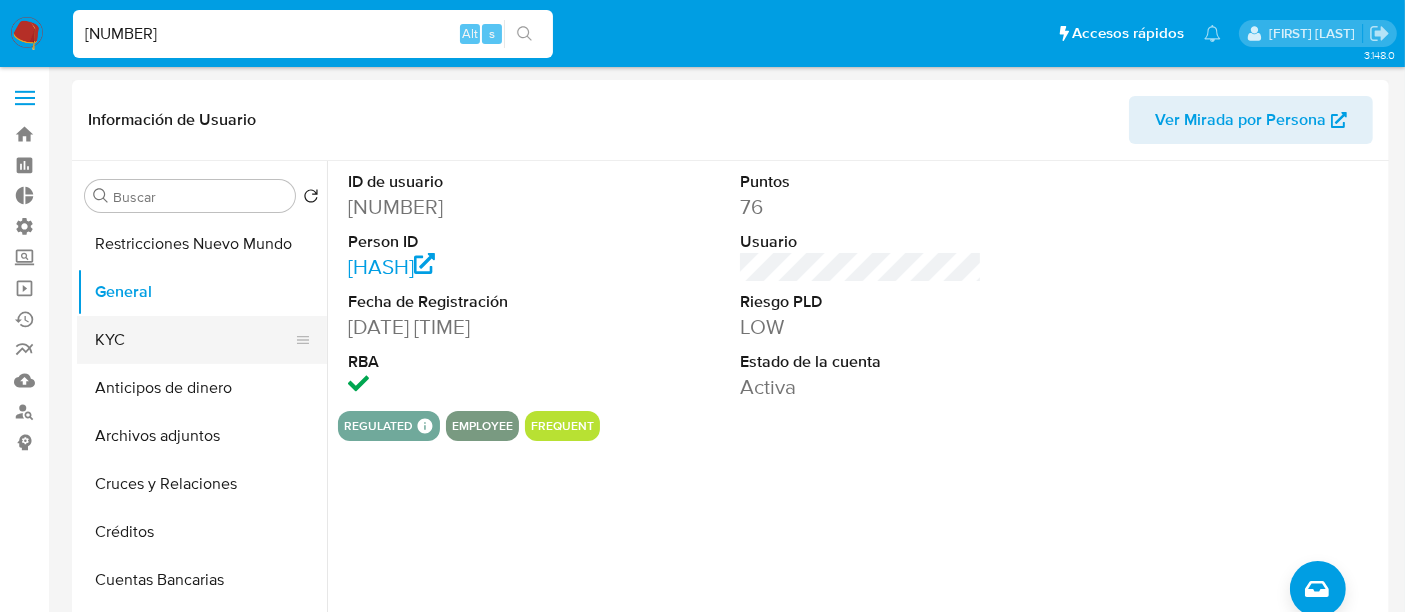 click on "KYC" at bounding box center [194, 340] 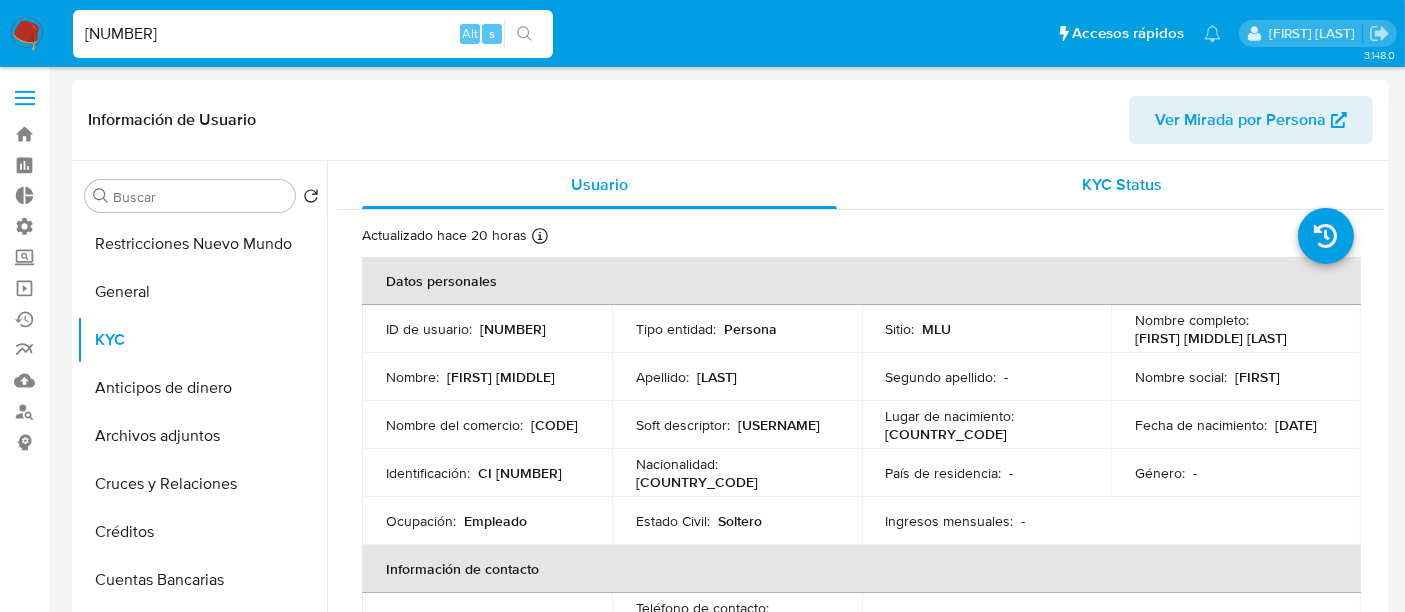 click on "KYC Status" at bounding box center (1122, 185) 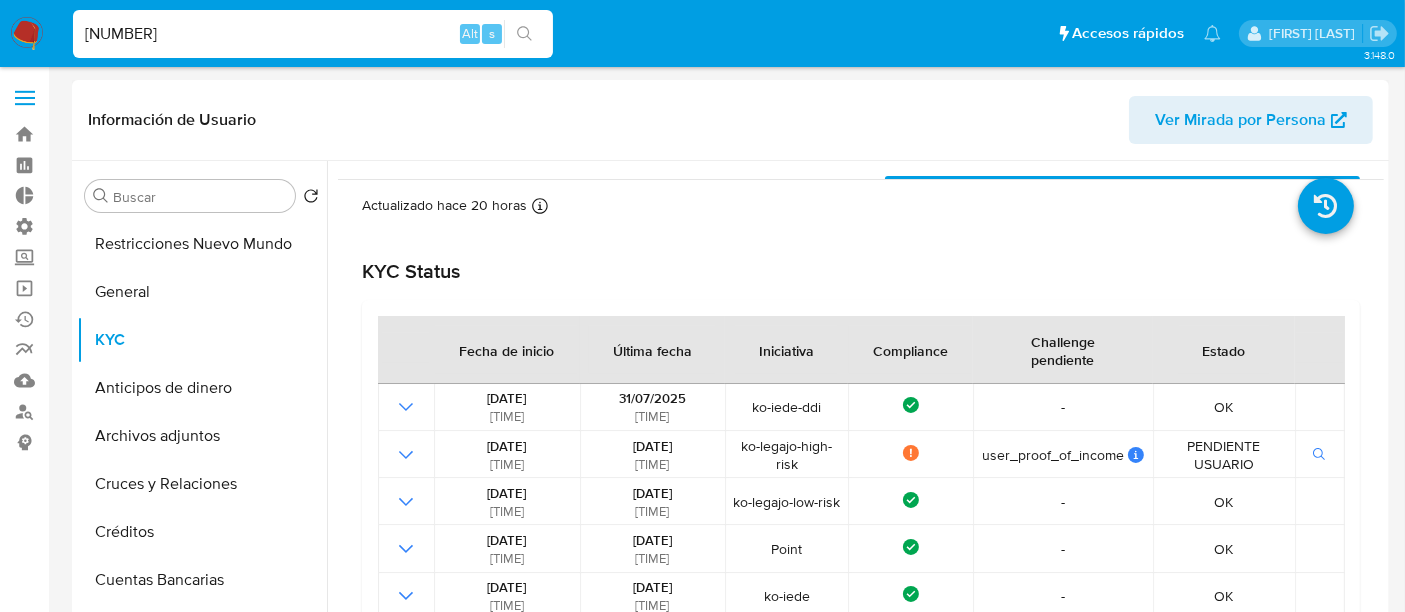 scroll, scrollTop: 111, scrollLeft: 0, axis: vertical 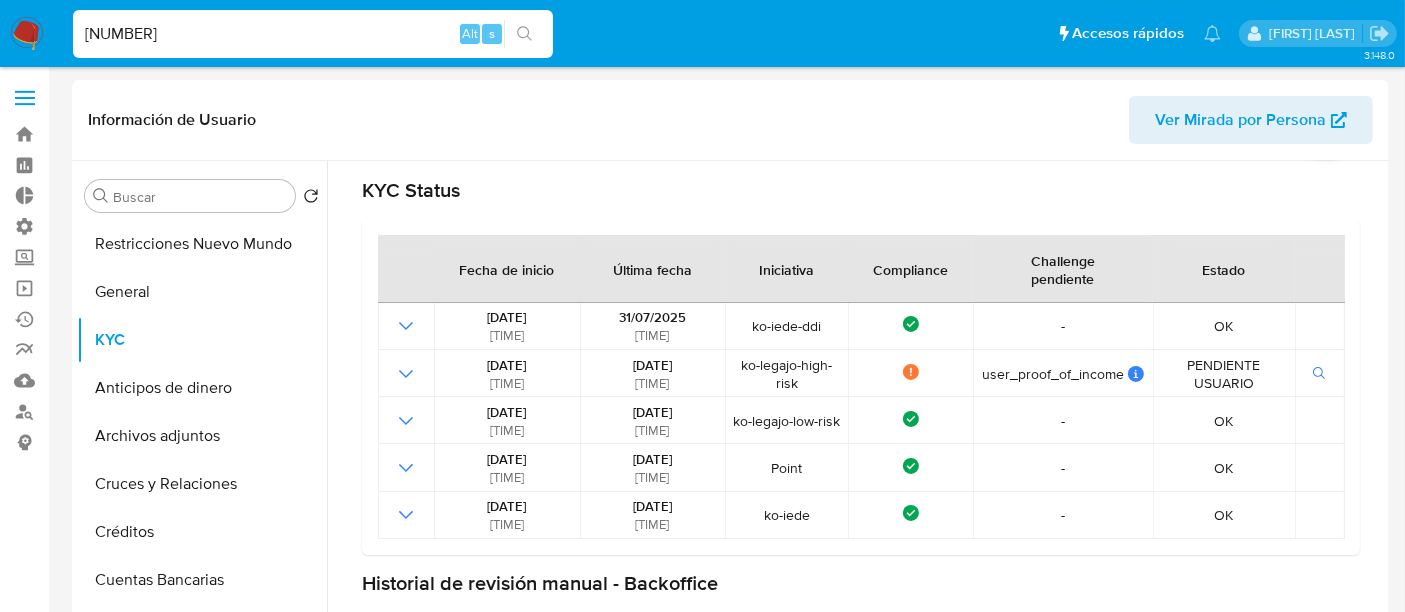 click on "[NUMBER]" at bounding box center (313, 34) 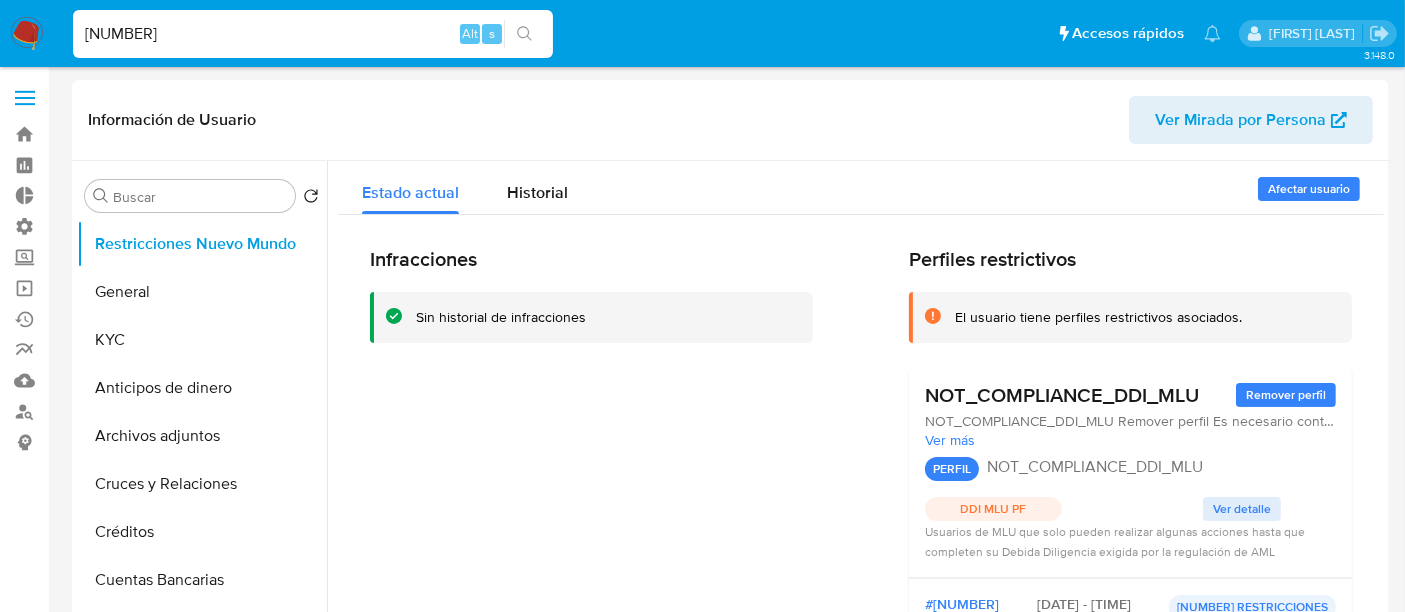select on "10" 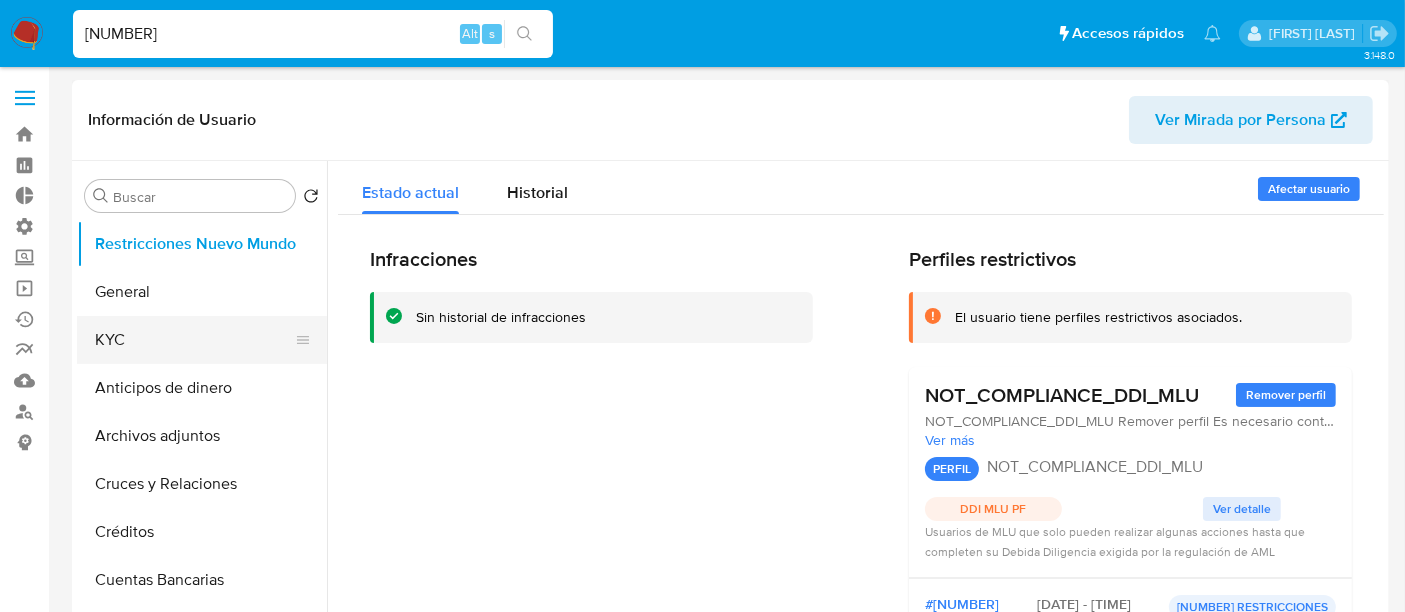 click on "KYC" at bounding box center (194, 340) 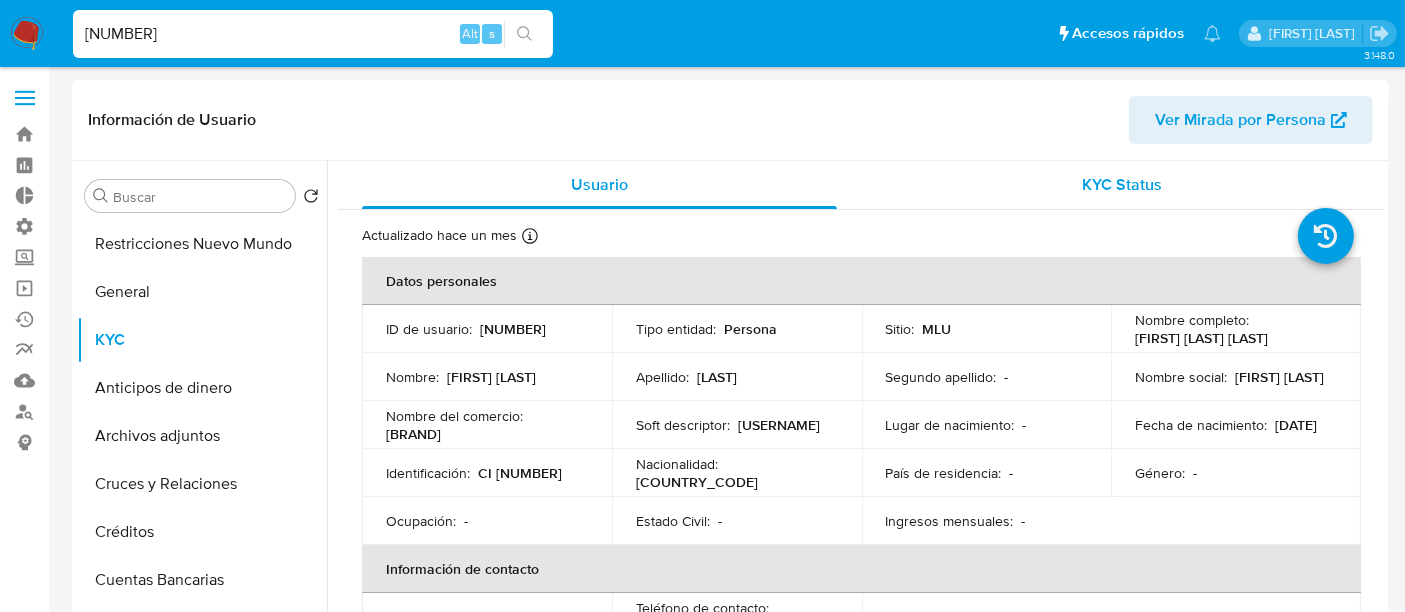click on "KYC Status" at bounding box center (1122, 185) 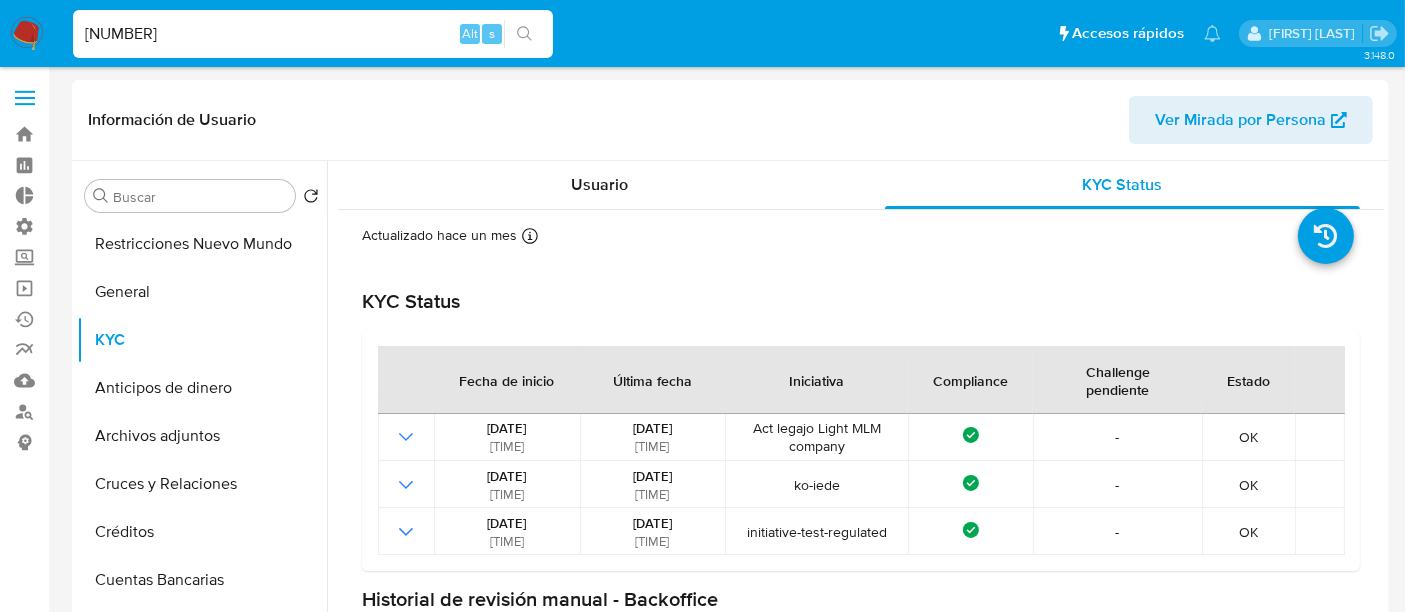 scroll, scrollTop: 100, scrollLeft: 0, axis: vertical 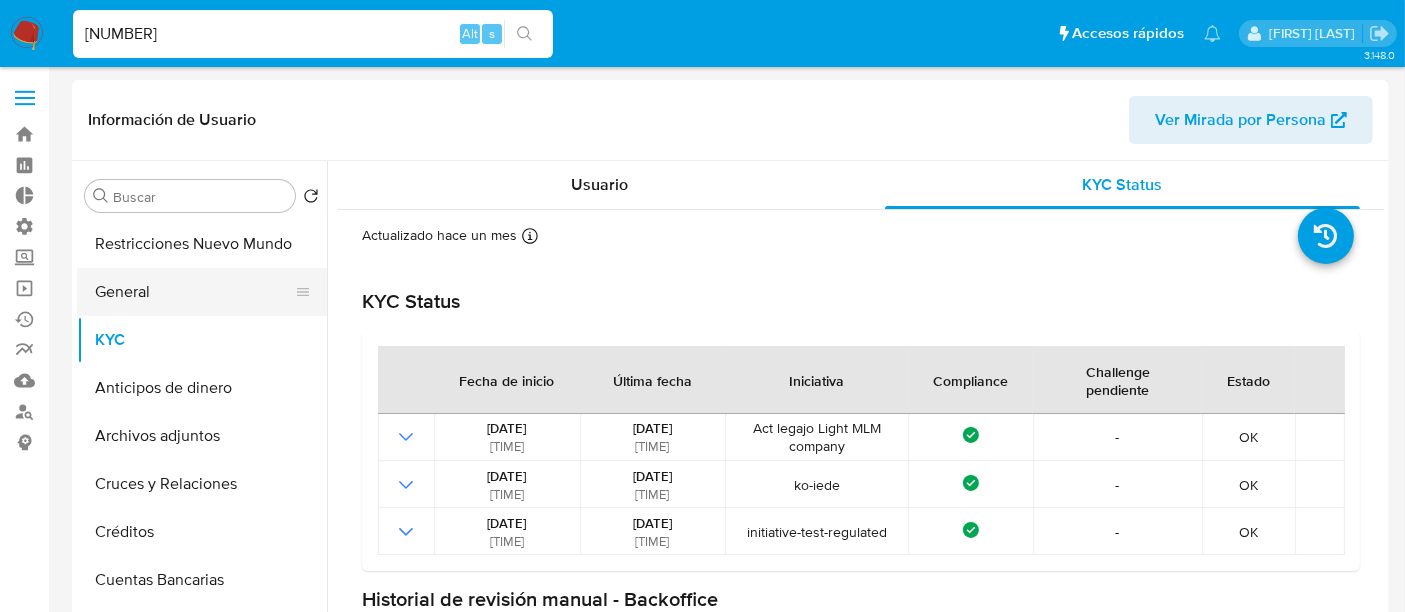 click on "General" at bounding box center [194, 292] 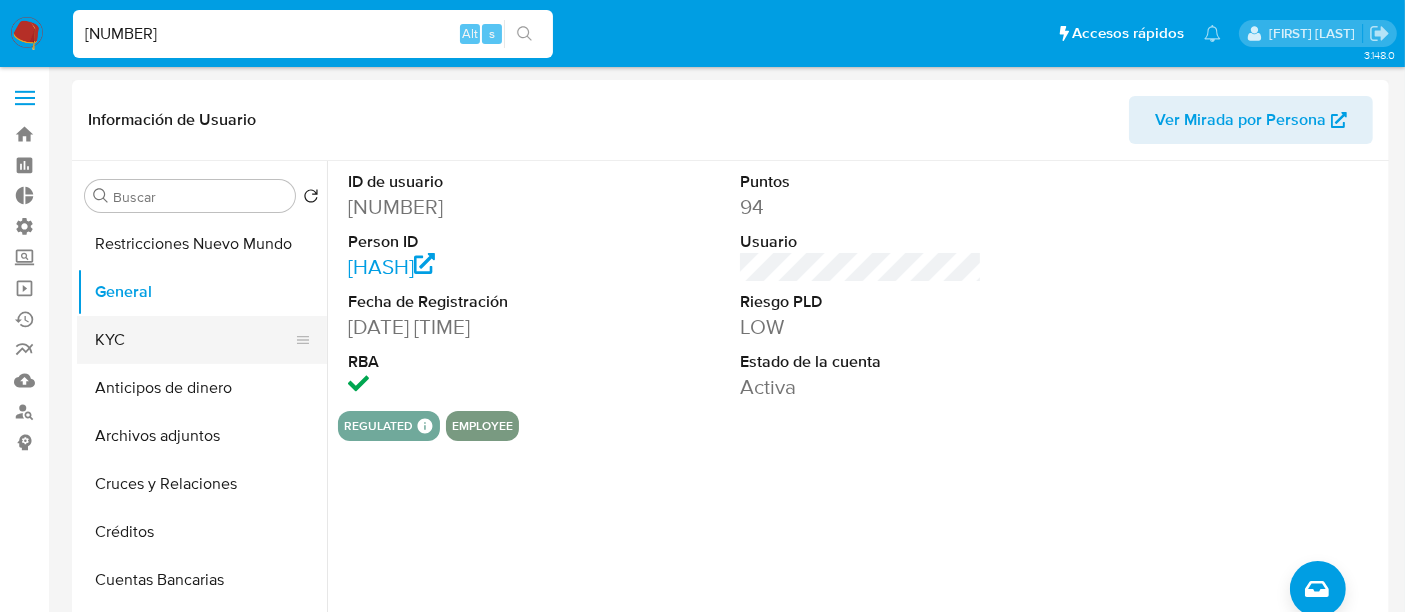 click on "KYC" at bounding box center (194, 340) 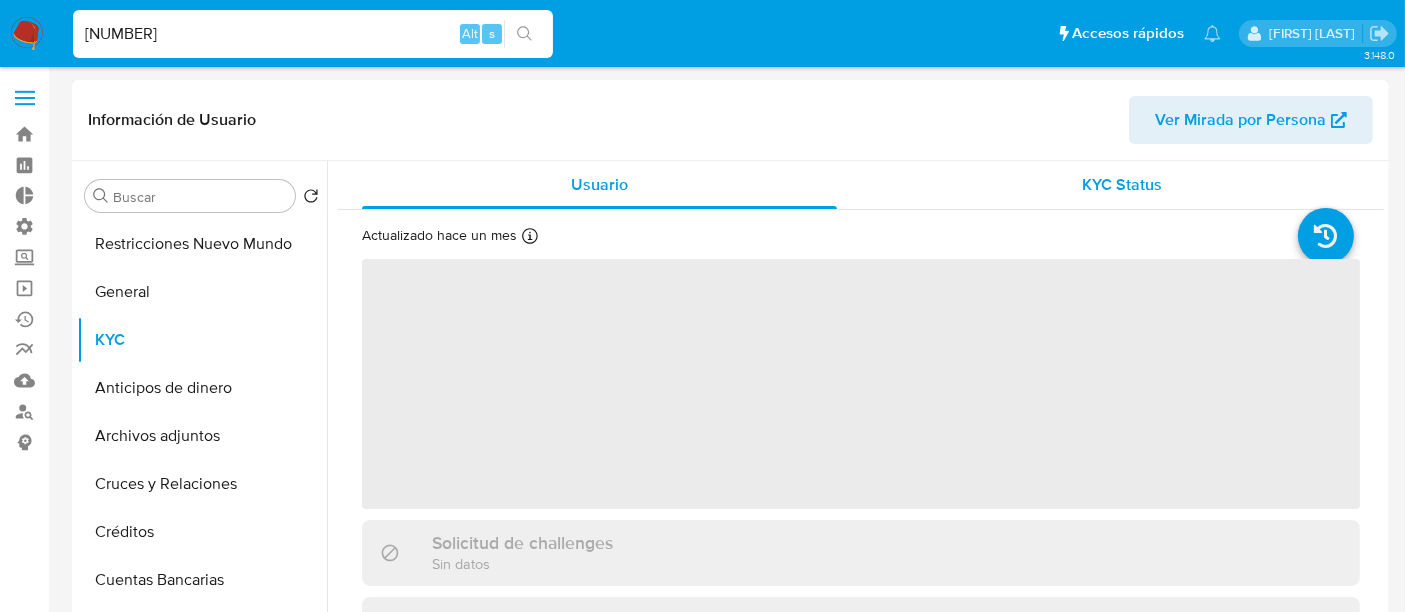 click on "KYC Status" at bounding box center (1122, 185) 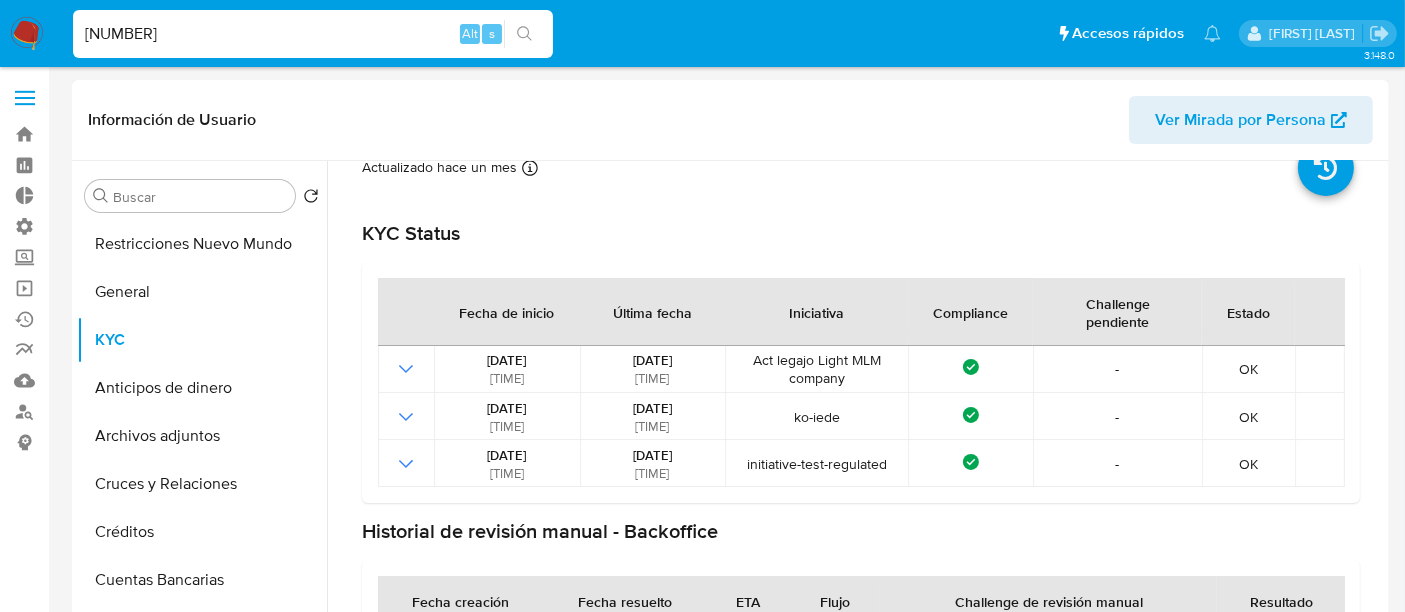 scroll, scrollTop: 100, scrollLeft: 0, axis: vertical 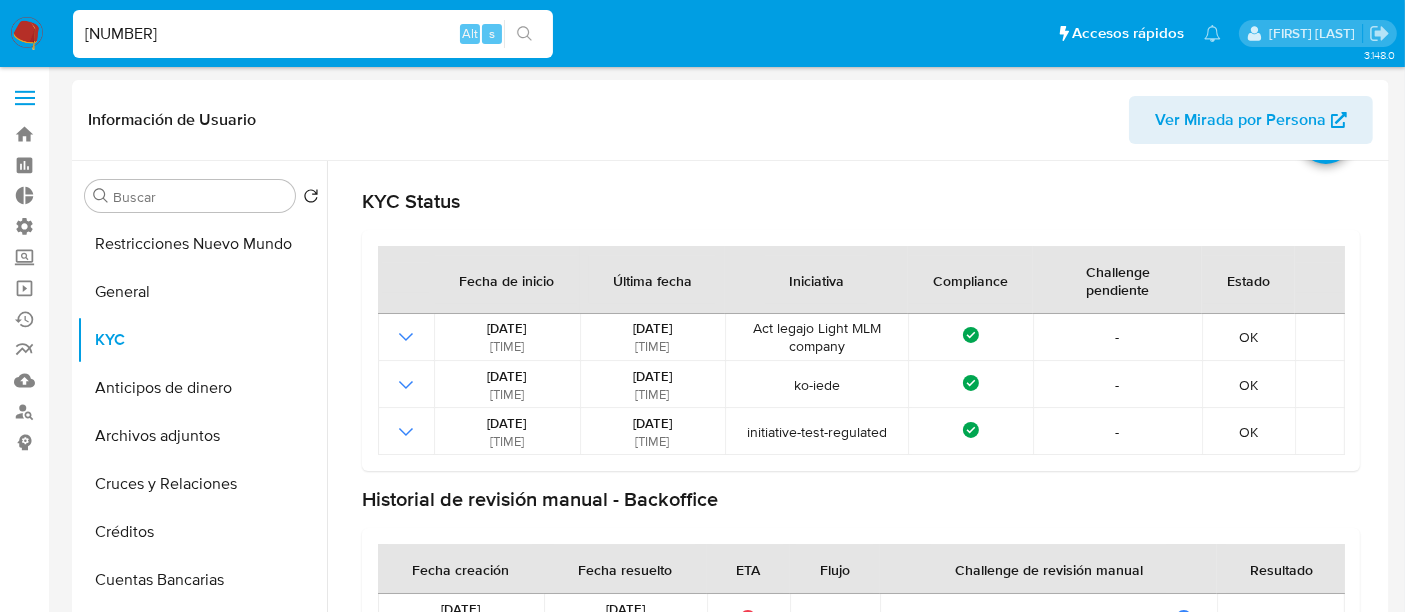click on "[NUMBER] Alt s" at bounding box center (313, 34) 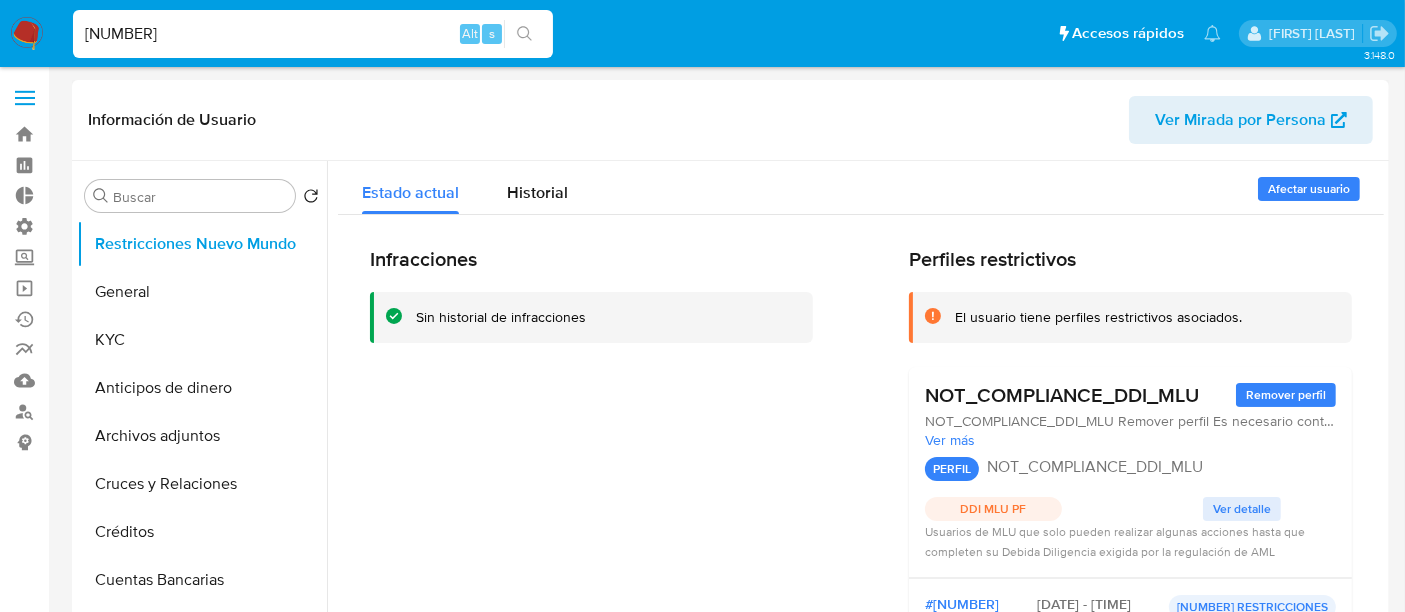 select on "10" 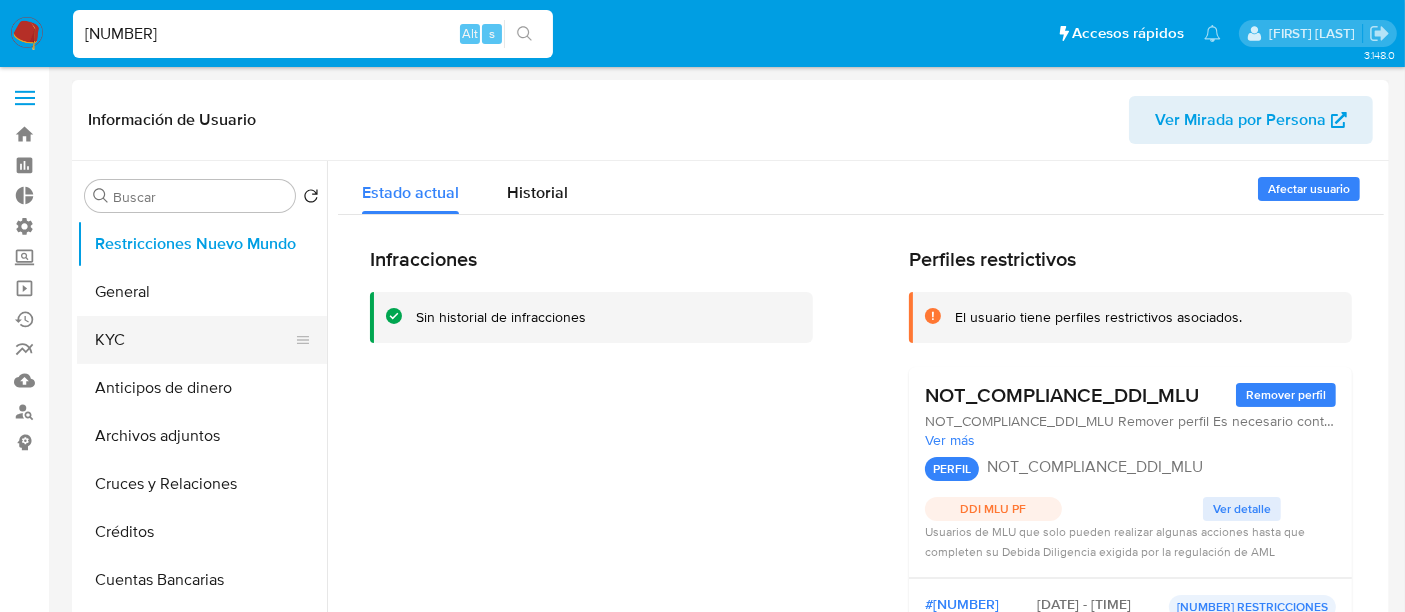 click on "KYC" at bounding box center (194, 340) 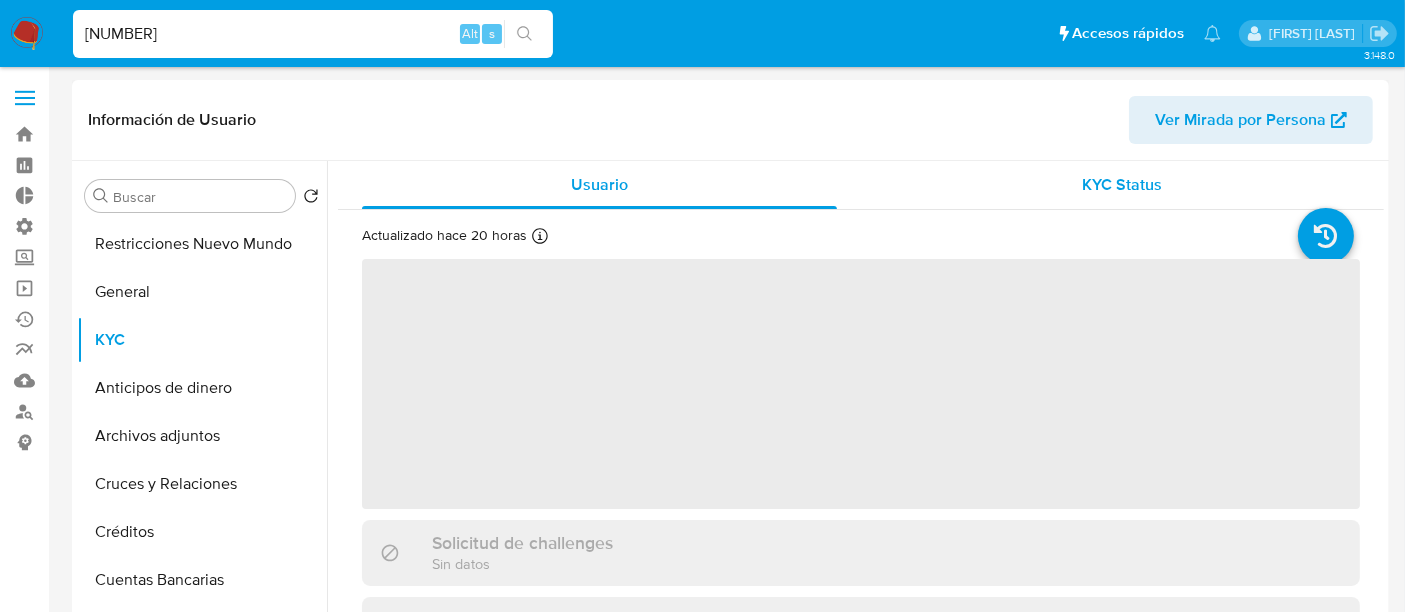 click on "KYC Status" at bounding box center [1122, 185] 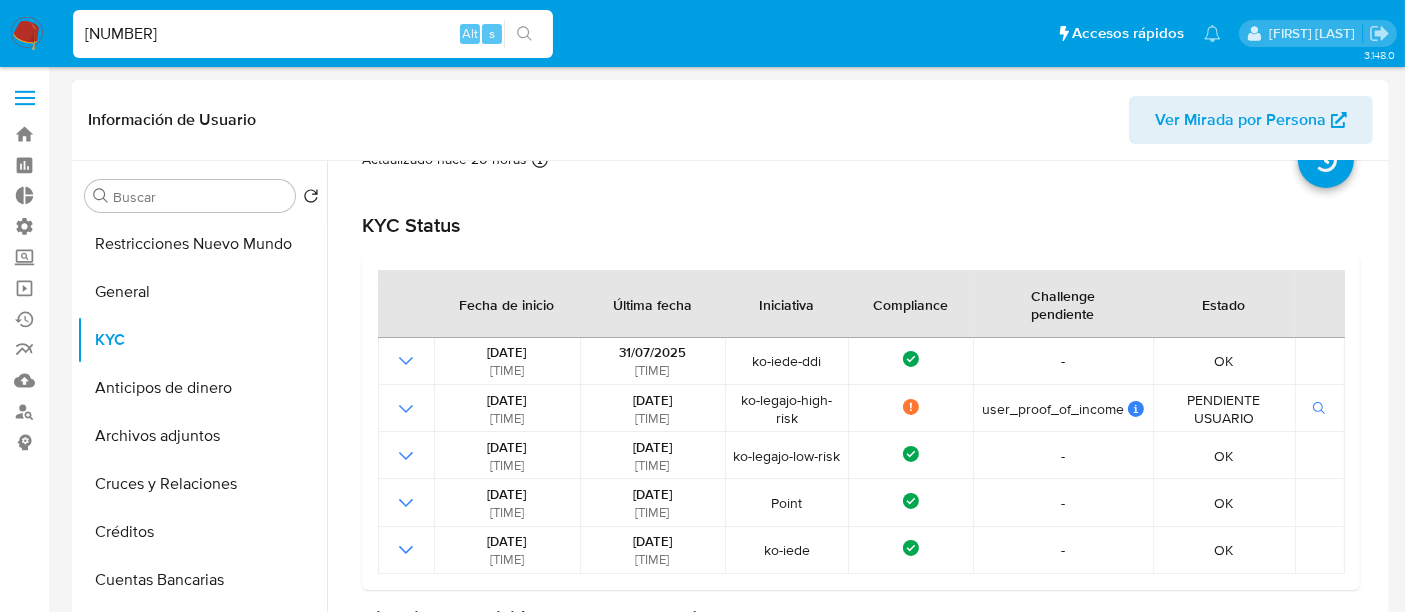 scroll, scrollTop: 111, scrollLeft: 0, axis: vertical 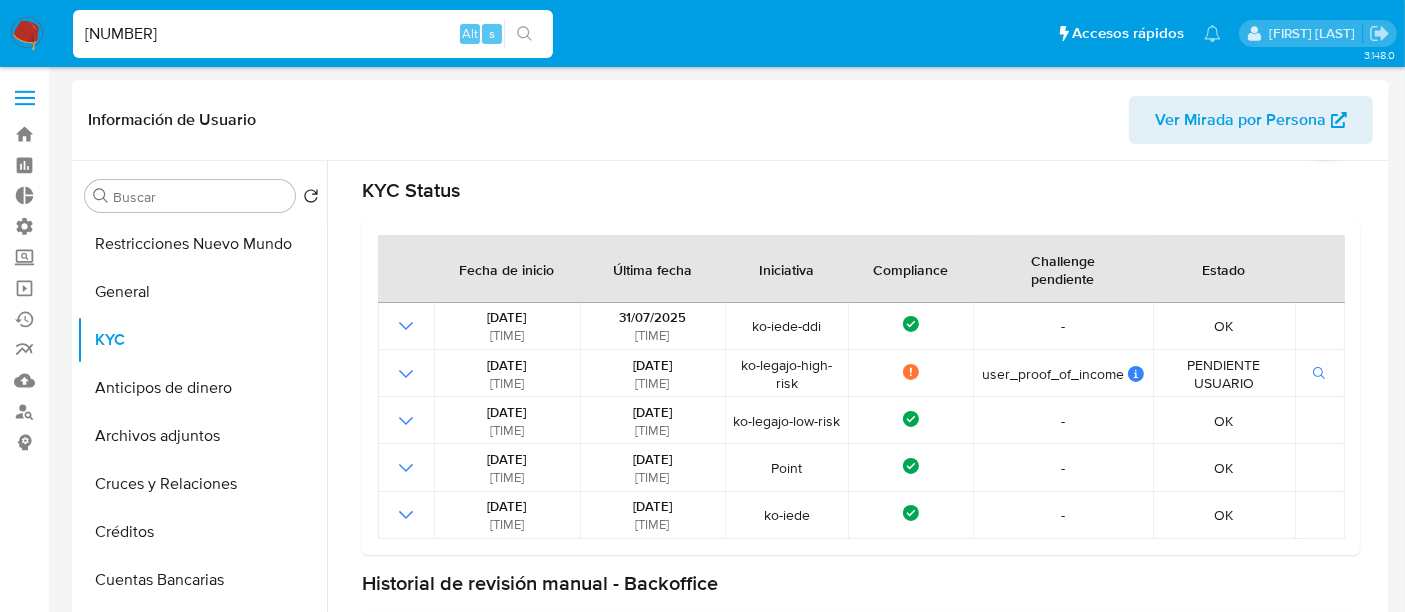 type 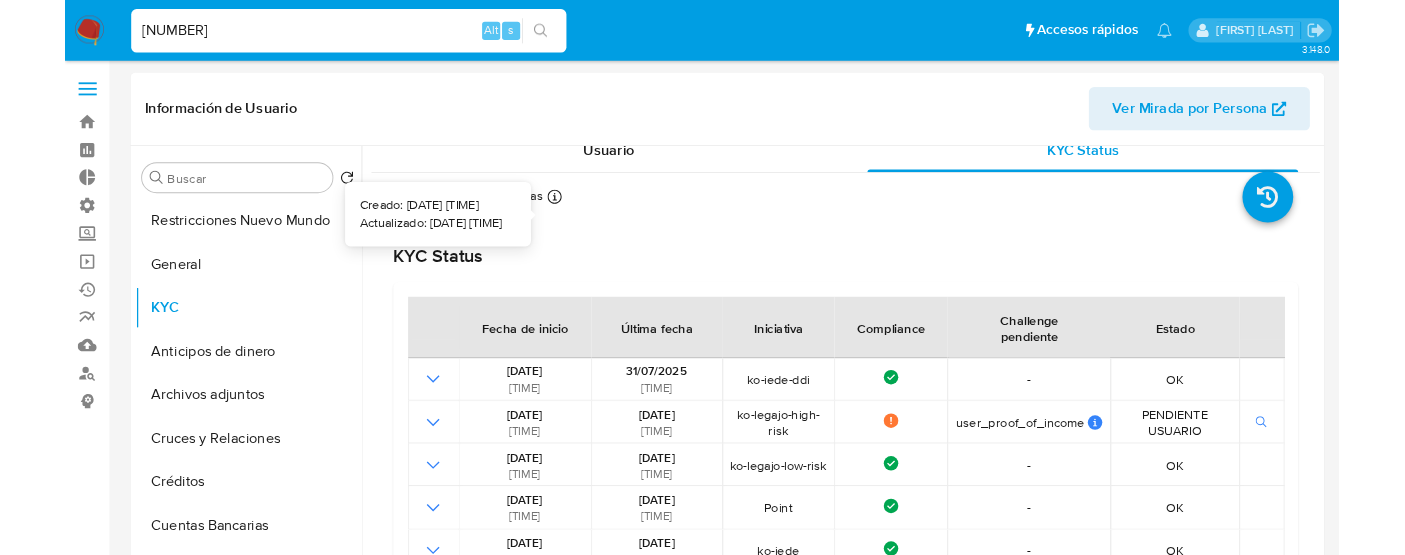 scroll, scrollTop: 0, scrollLeft: 0, axis: both 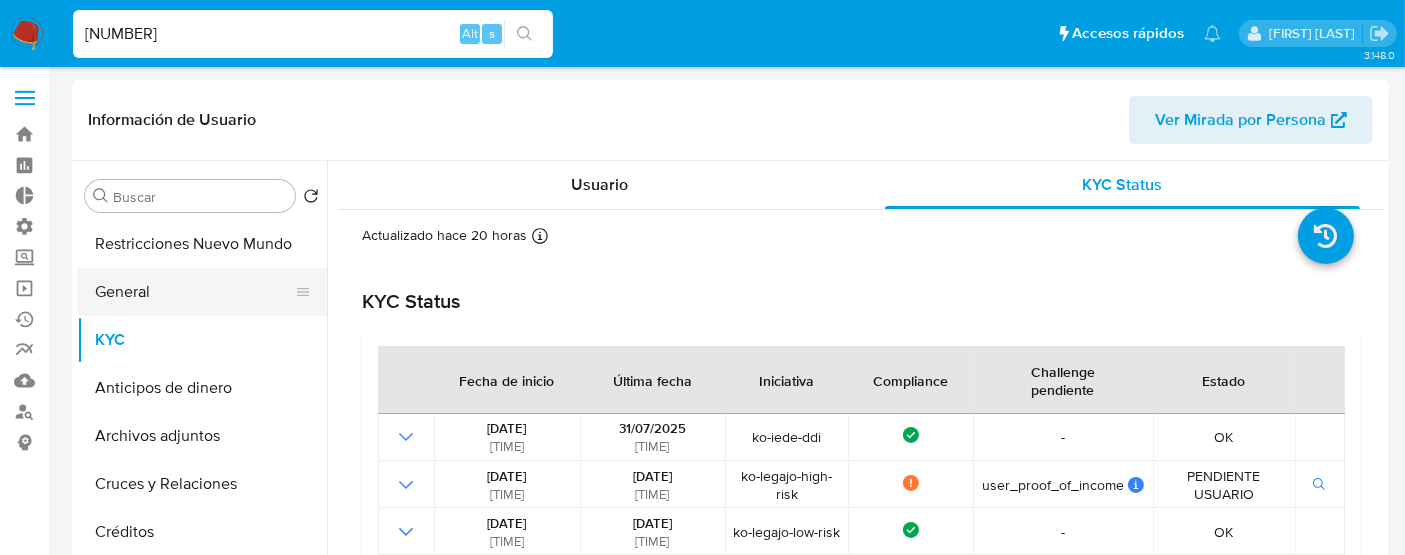 drag, startPoint x: 145, startPoint y: 310, endPoint x: 188, endPoint y: 304, distance: 43.416588 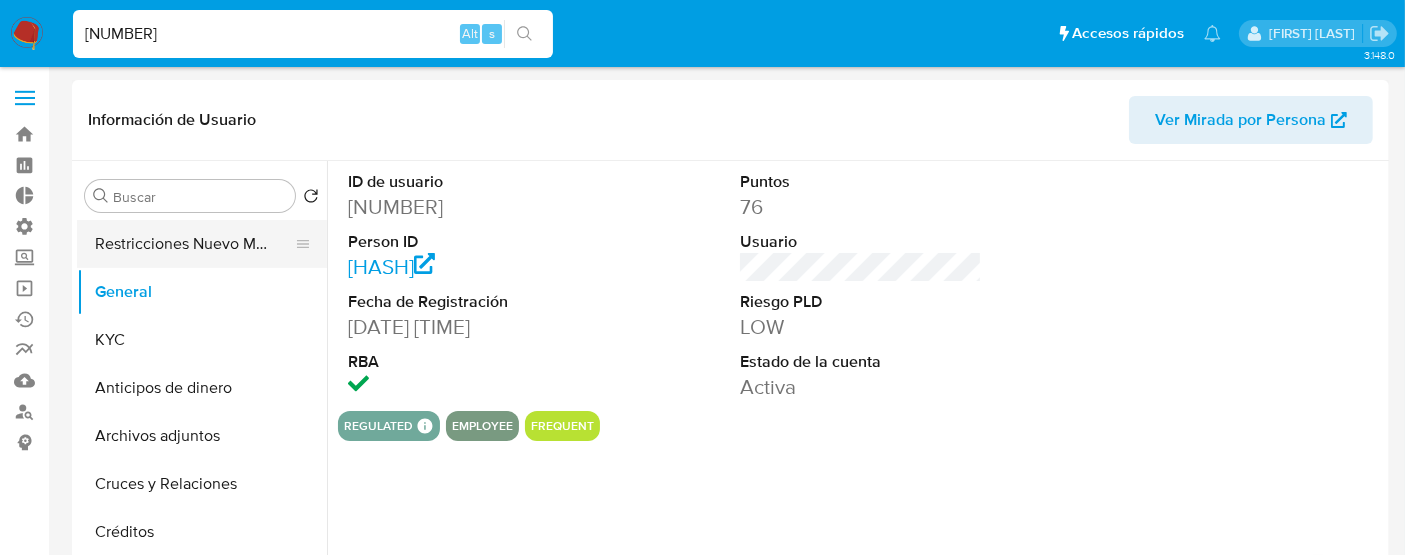 click on "Restricciones Nuevo Mundo" at bounding box center [194, 244] 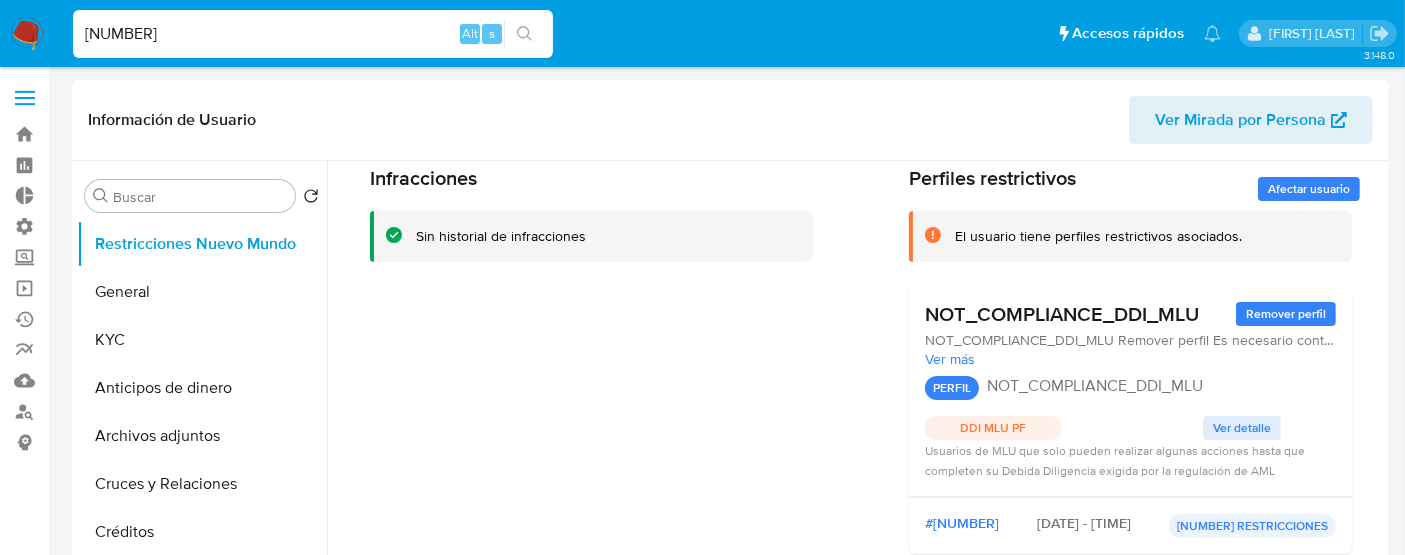scroll, scrollTop: 111, scrollLeft: 0, axis: vertical 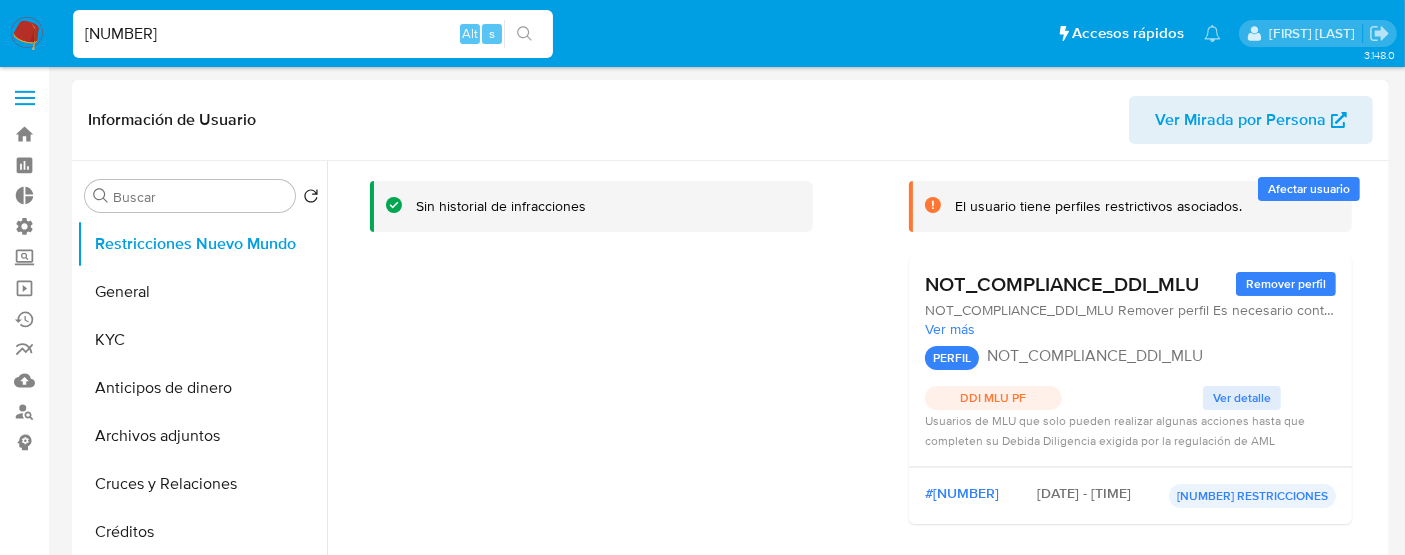 drag, startPoint x: 914, startPoint y: 287, endPoint x: 1205, endPoint y: 267, distance: 291.68646 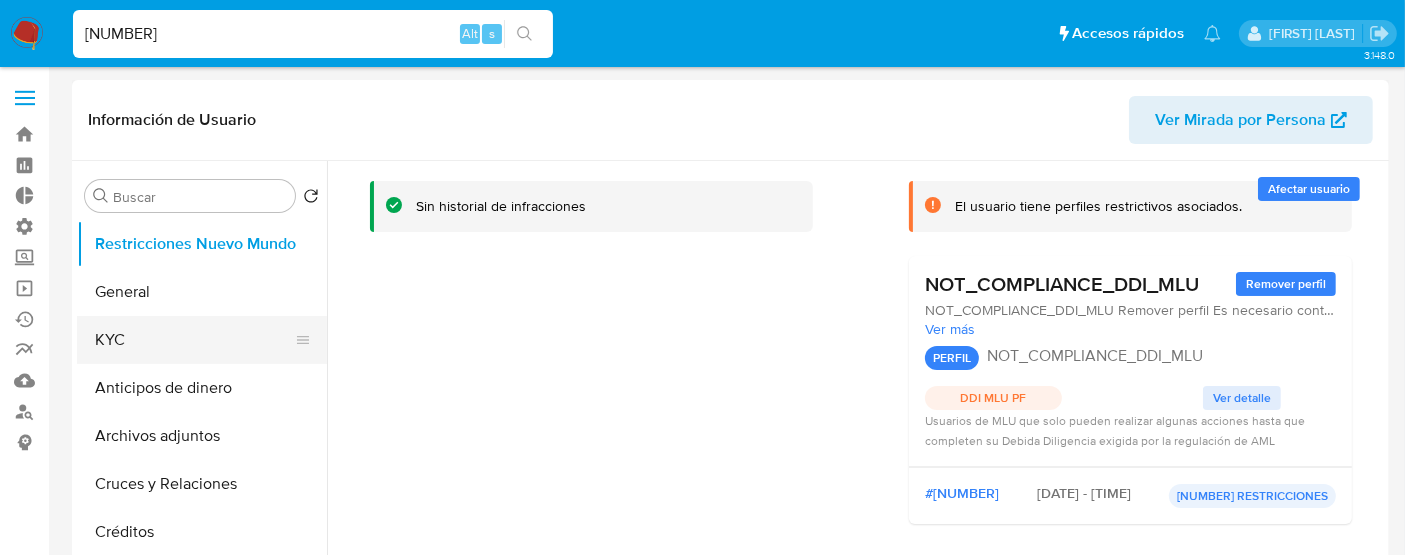 click on "KYC" at bounding box center [194, 340] 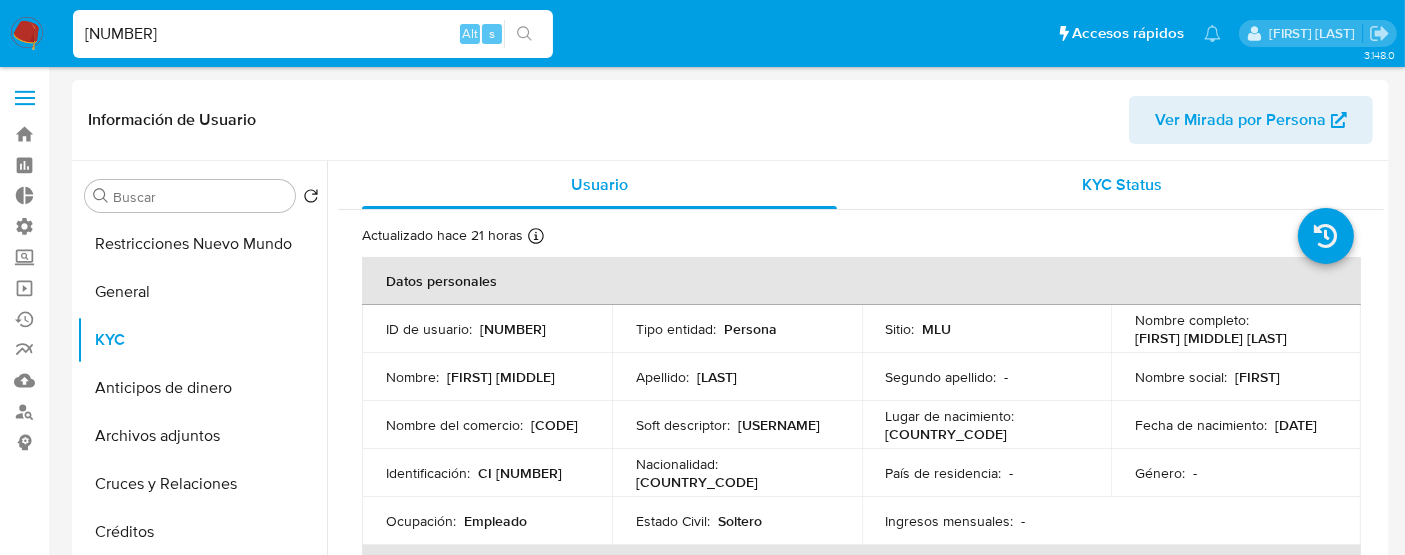 click on "KYC Status" at bounding box center (1122, 185) 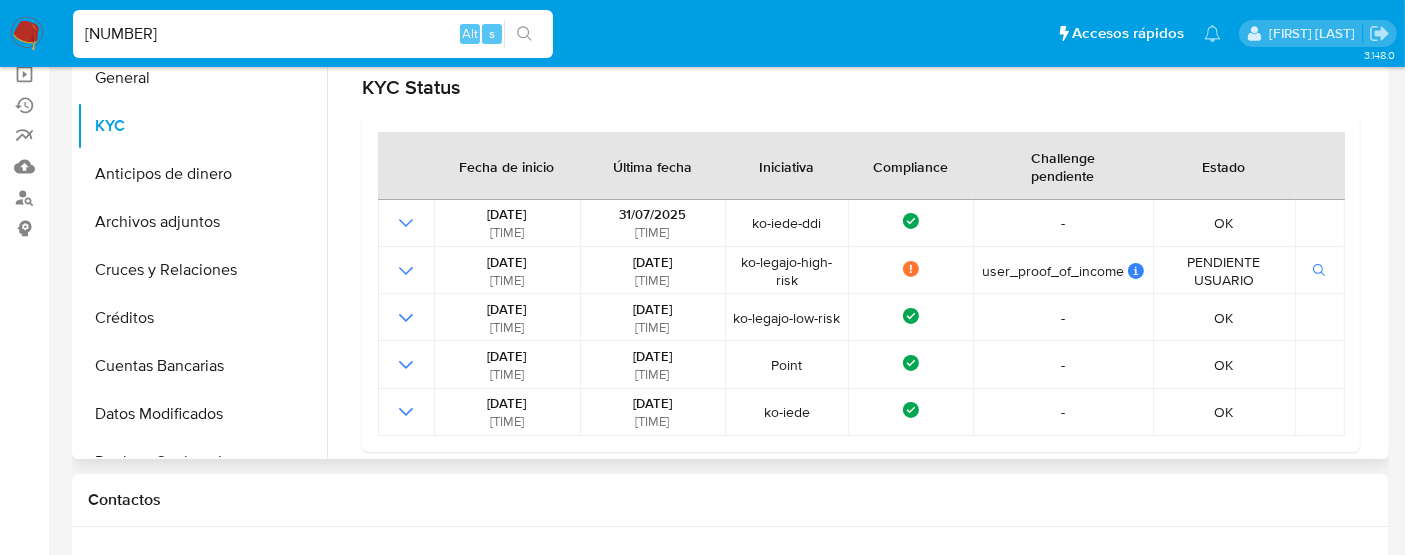 scroll, scrollTop: 222, scrollLeft: 0, axis: vertical 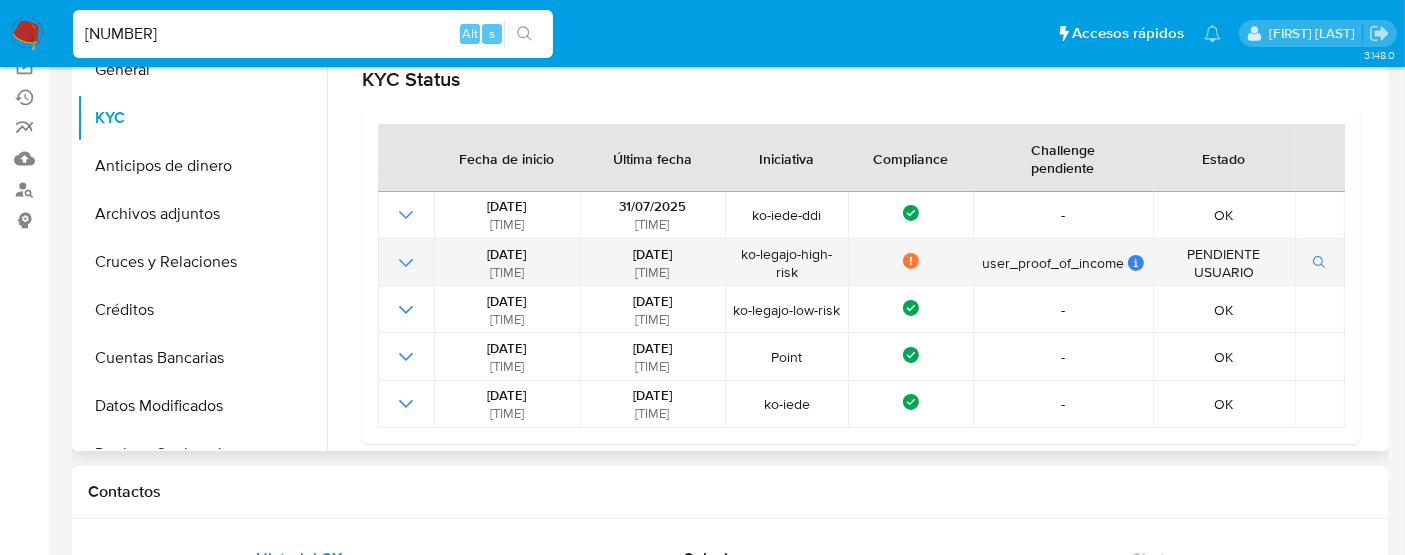 drag, startPoint x: 736, startPoint y: 253, endPoint x: 805, endPoint y: 268, distance: 70.61161 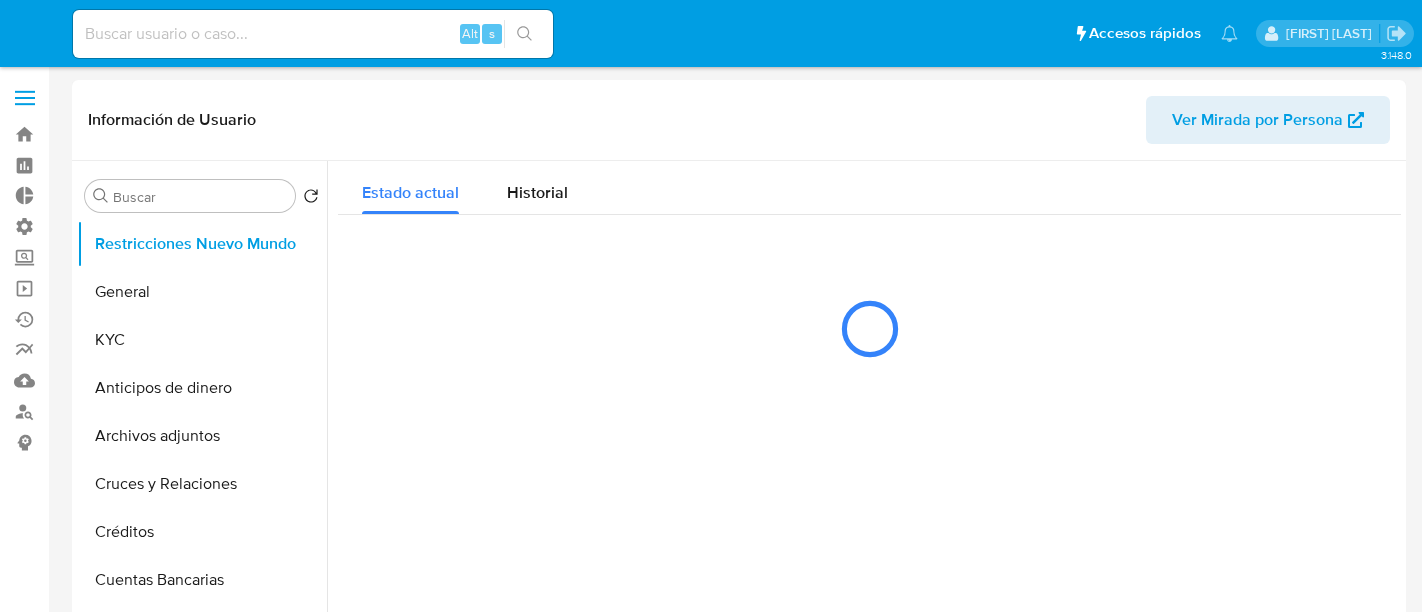 select on "10" 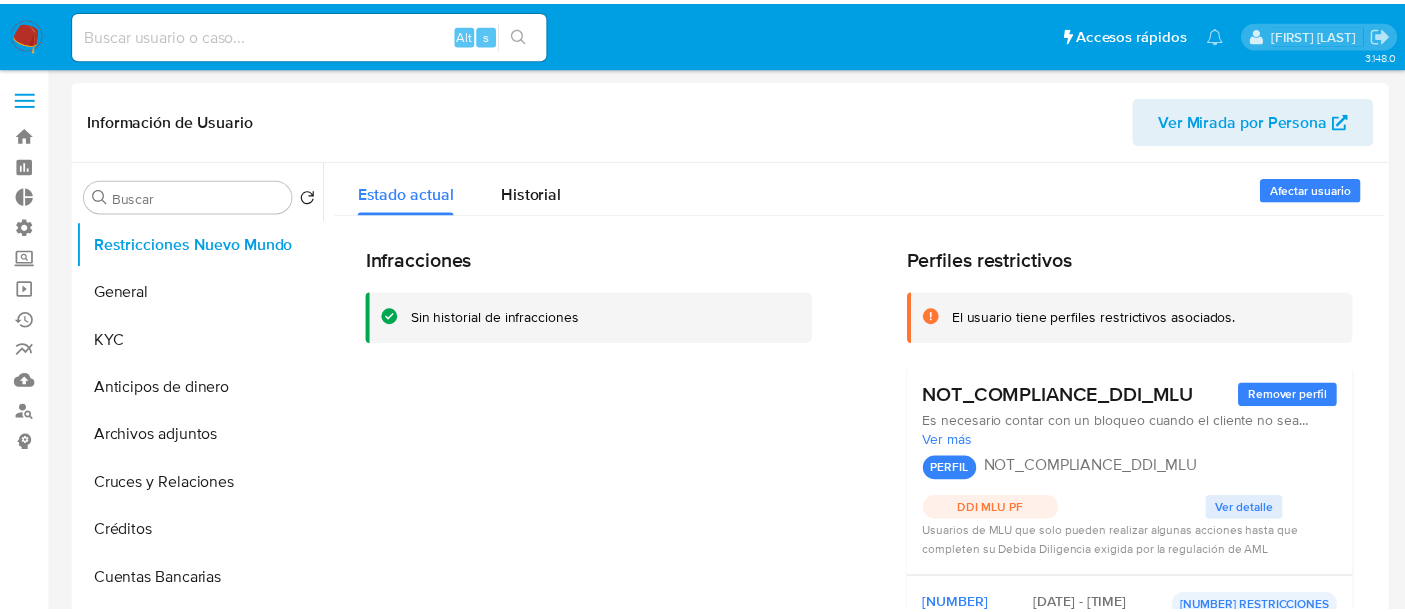 scroll, scrollTop: 0, scrollLeft: 0, axis: both 